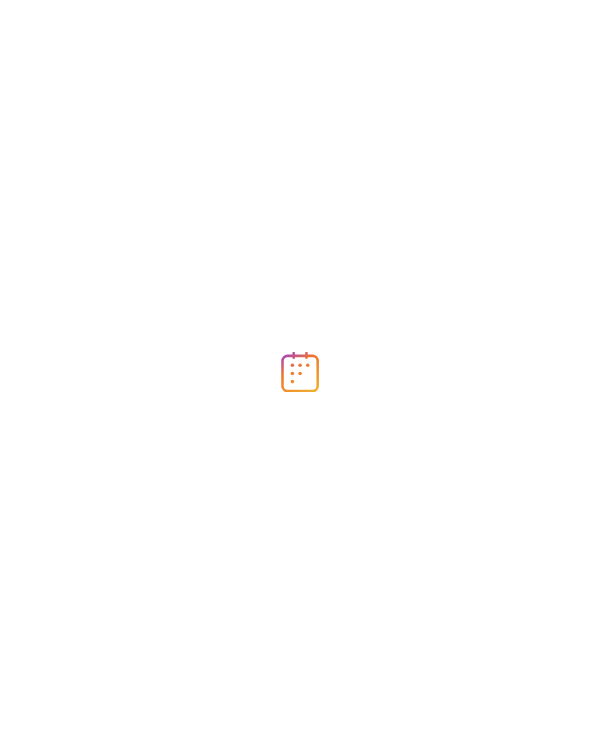 scroll, scrollTop: 0, scrollLeft: 0, axis: both 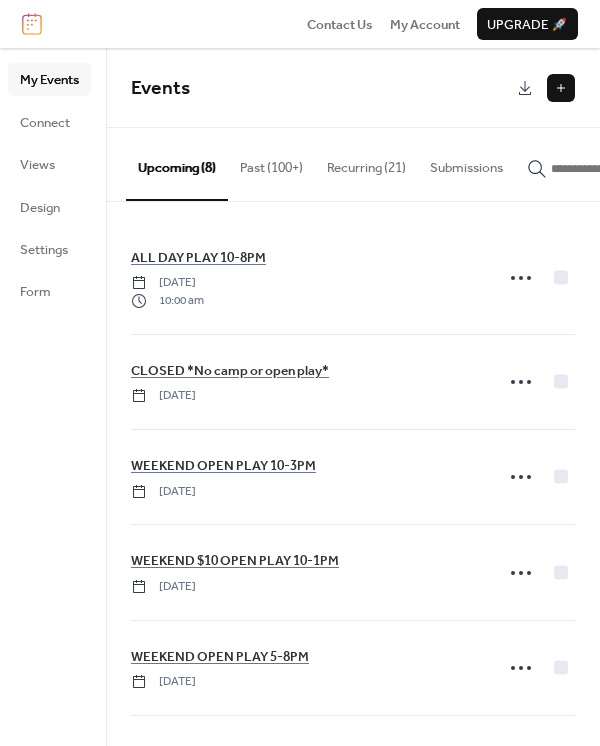 click on "Recurring  (21)" at bounding box center (366, 163) 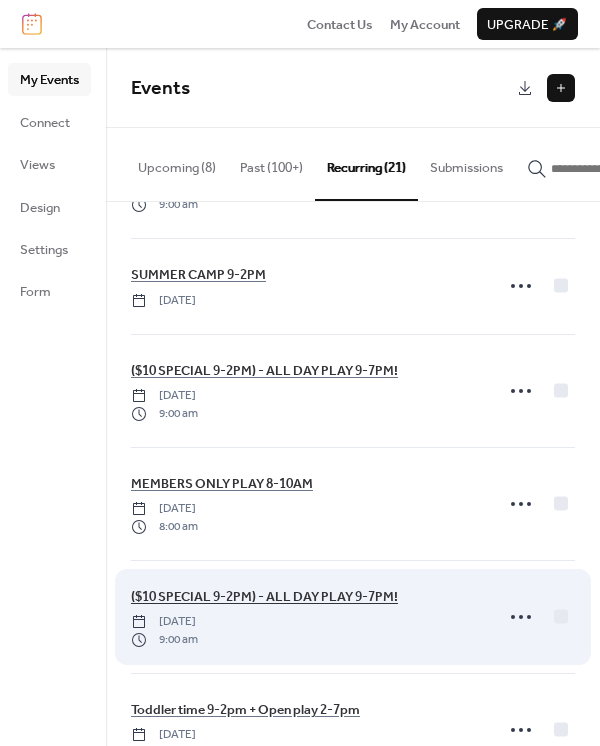 scroll, scrollTop: 1057, scrollLeft: 0, axis: vertical 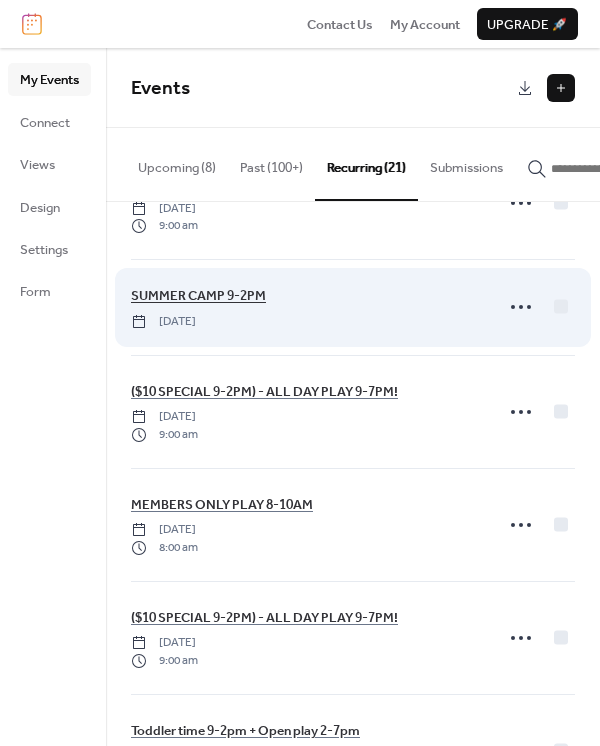 click on "SUMMER CAMP 9-2PM" at bounding box center (198, 296) 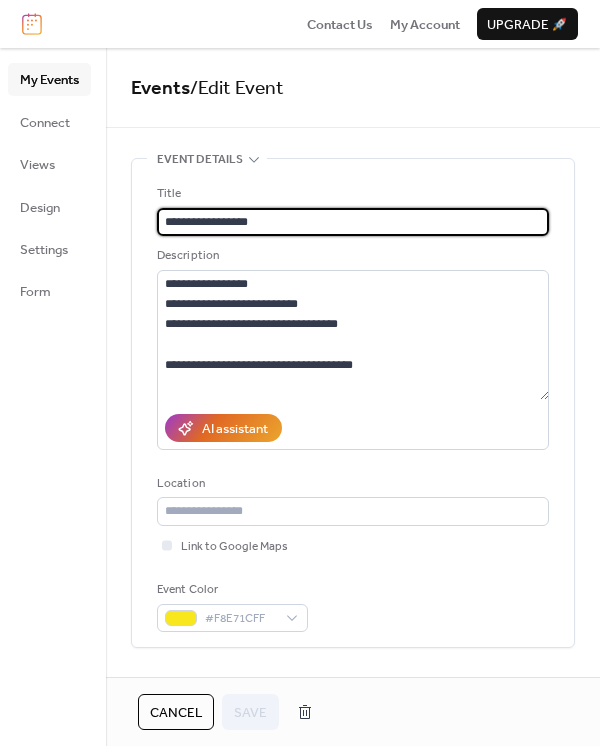 type on "**********" 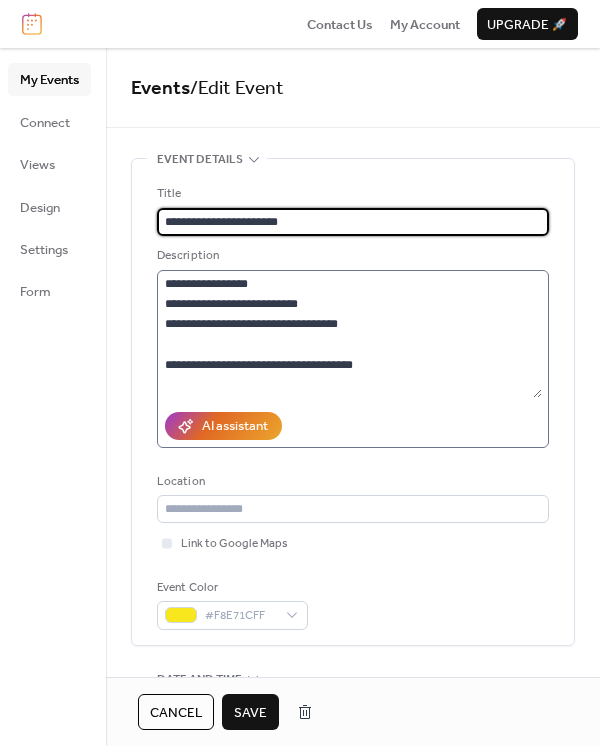 type on "**********" 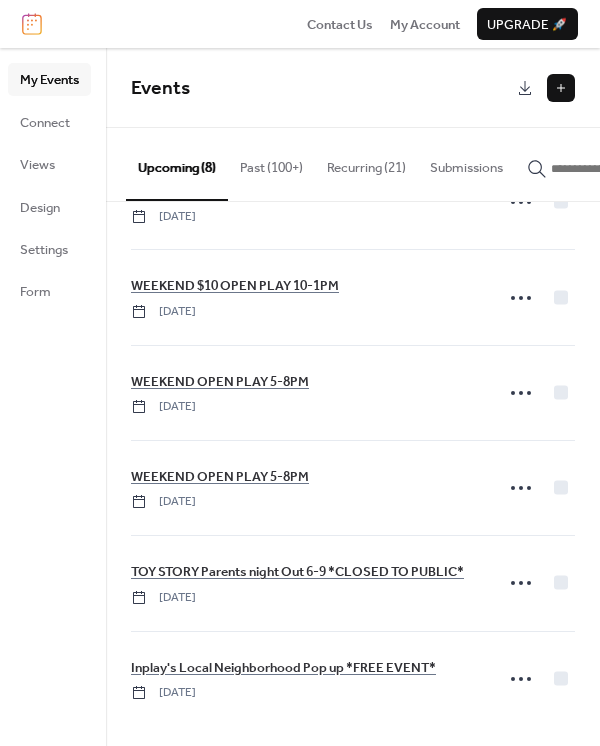 scroll, scrollTop: 278, scrollLeft: 0, axis: vertical 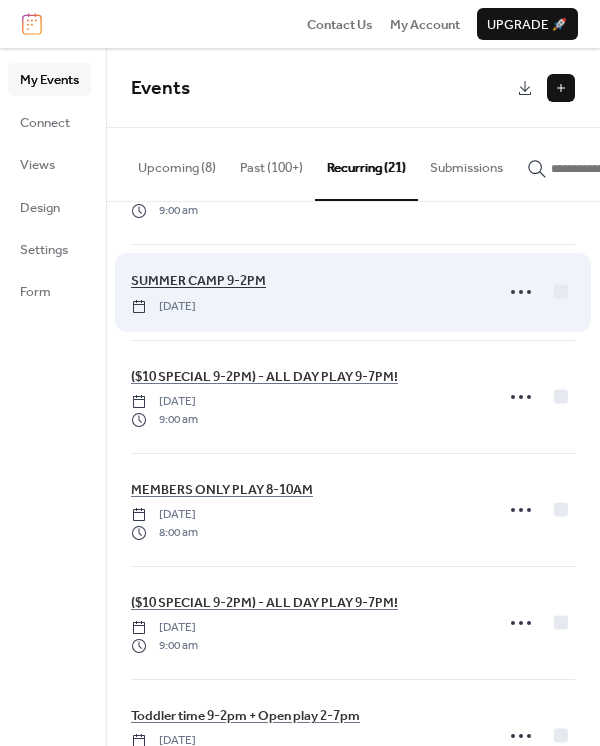 click on "SUMMER CAMP 9-2PM" at bounding box center [198, 281] 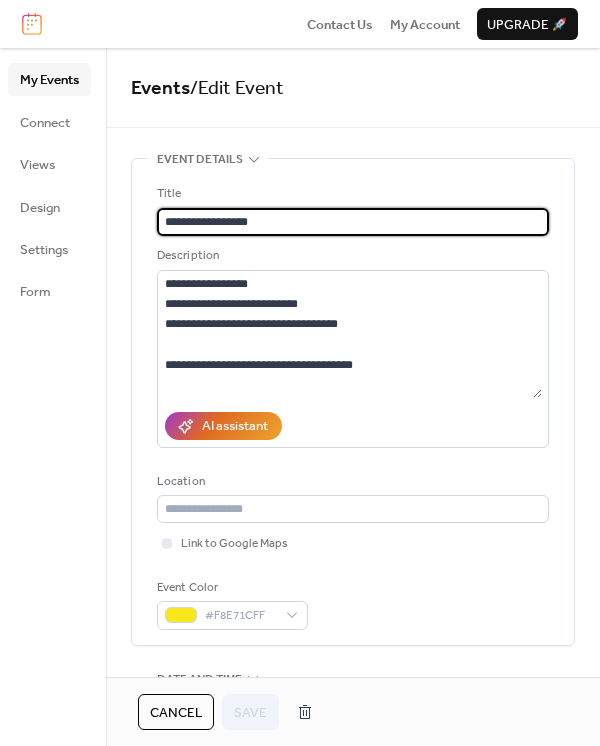 scroll, scrollTop: 0, scrollLeft: 0, axis: both 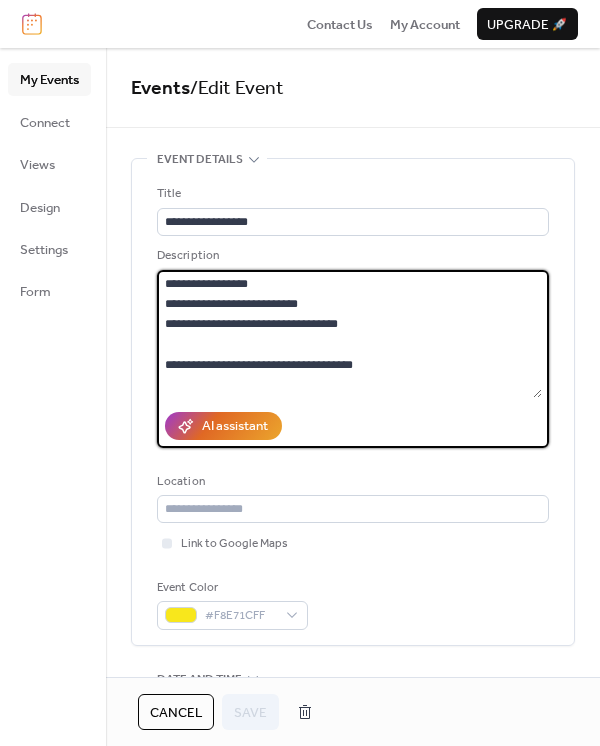 click on "**********" at bounding box center (349, 334) 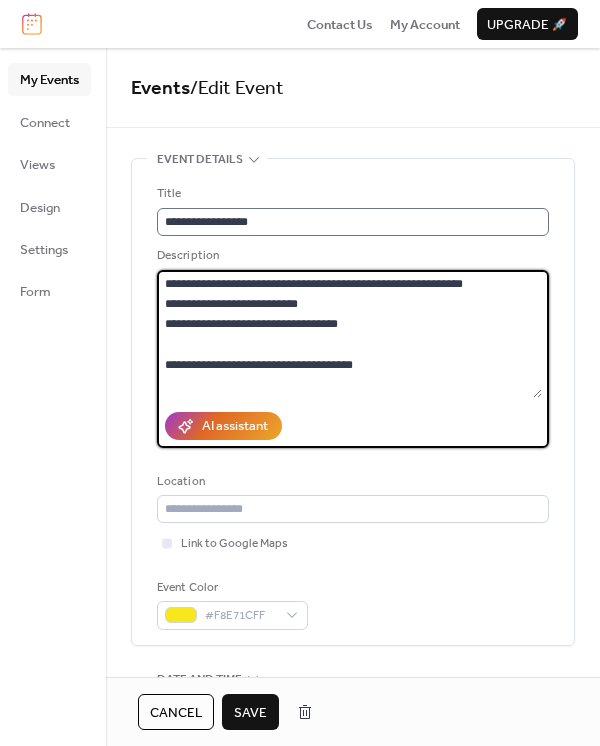 type on "**********" 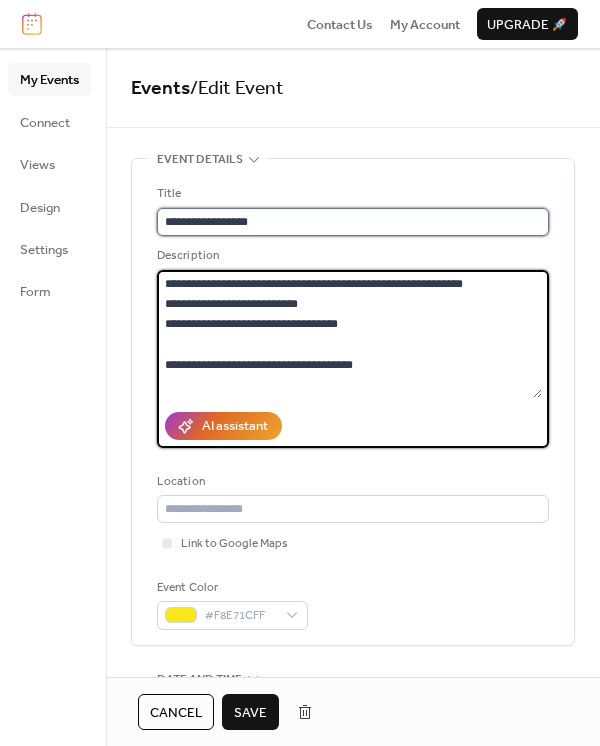 click on "**********" at bounding box center [353, 222] 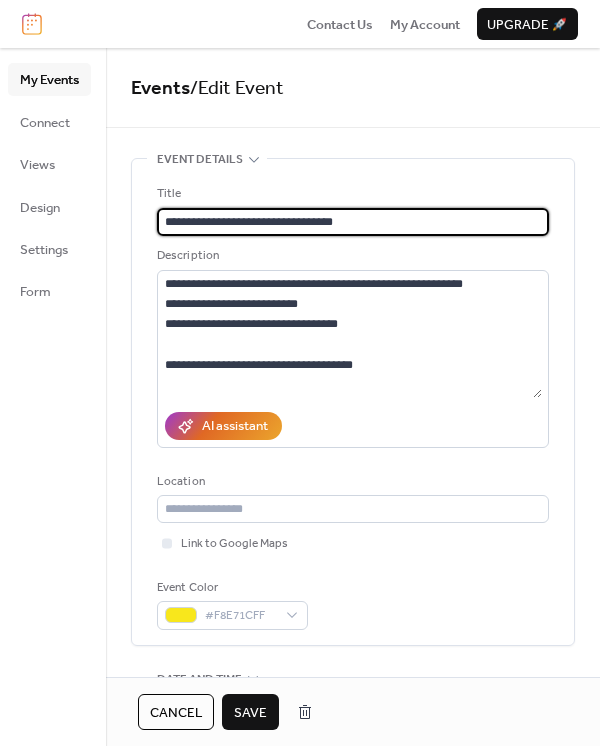 drag, startPoint x: 400, startPoint y: 222, endPoint x: 152, endPoint y: 224, distance: 248.00807 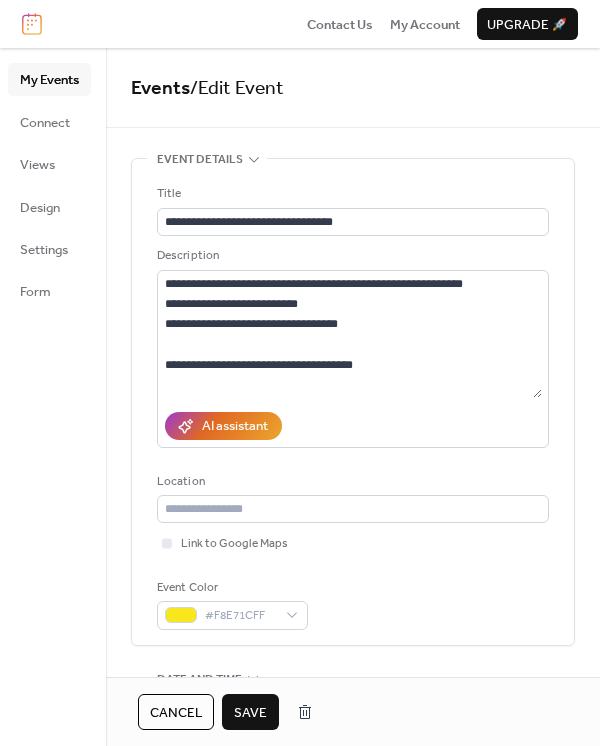 click on "Save" at bounding box center [250, 713] 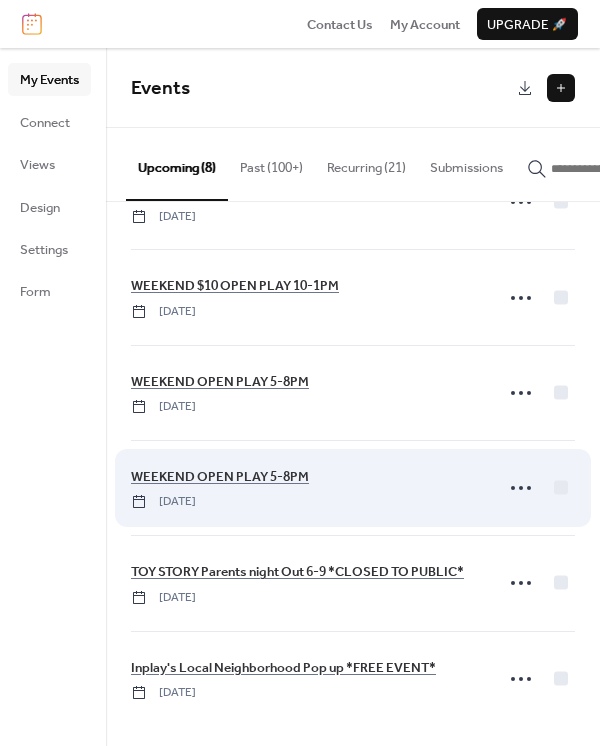 scroll, scrollTop: 277, scrollLeft: 0, axis: vertical 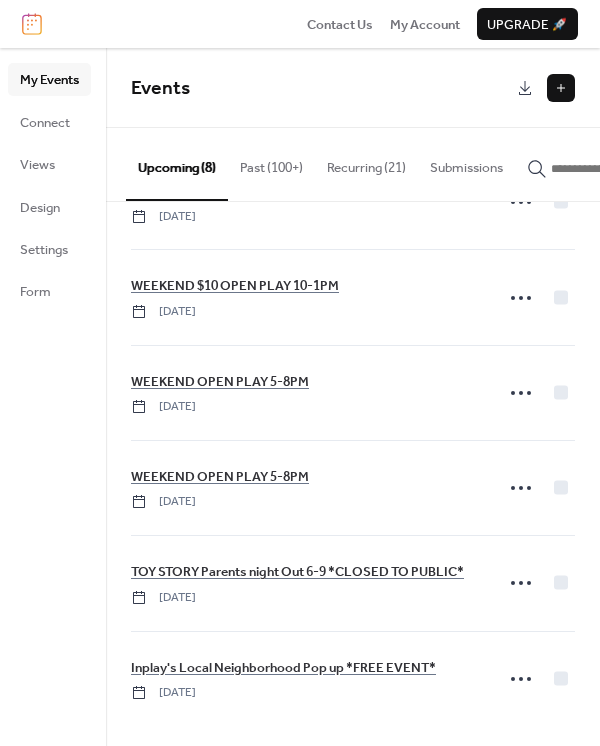 click on "Recurring  (21)" at bounding box center [366, 163] 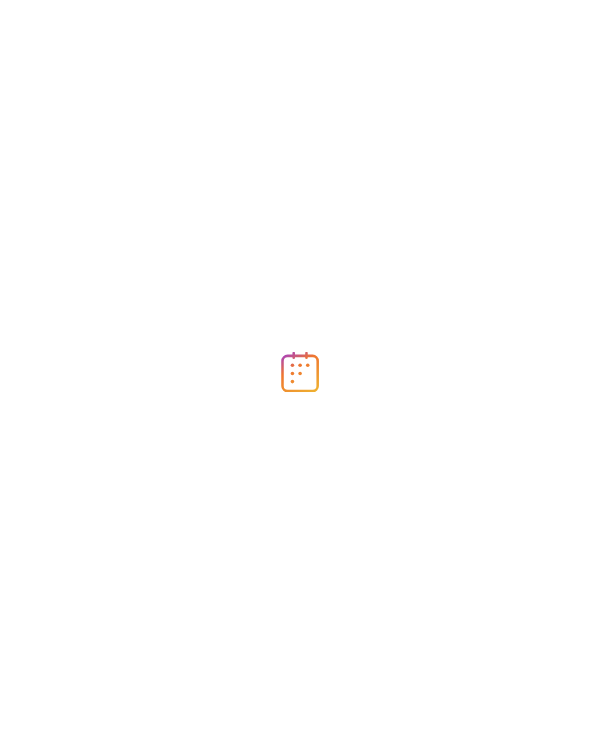 scroll, scrollTop: 0, scrollLeft: 0, axis: both 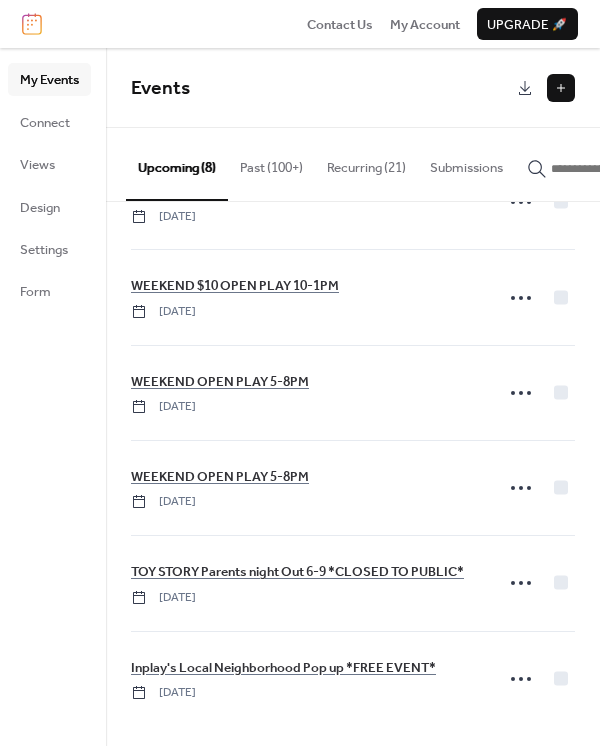 click on "Recurring  (21)" at bounding box center [366, 163] 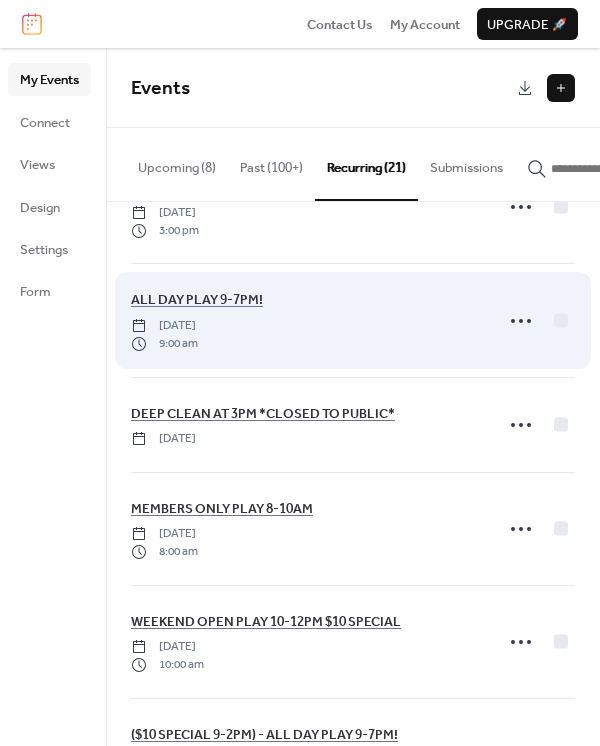 scroll, scrollTop: 384, scrollLeft: 0, axis: vertical 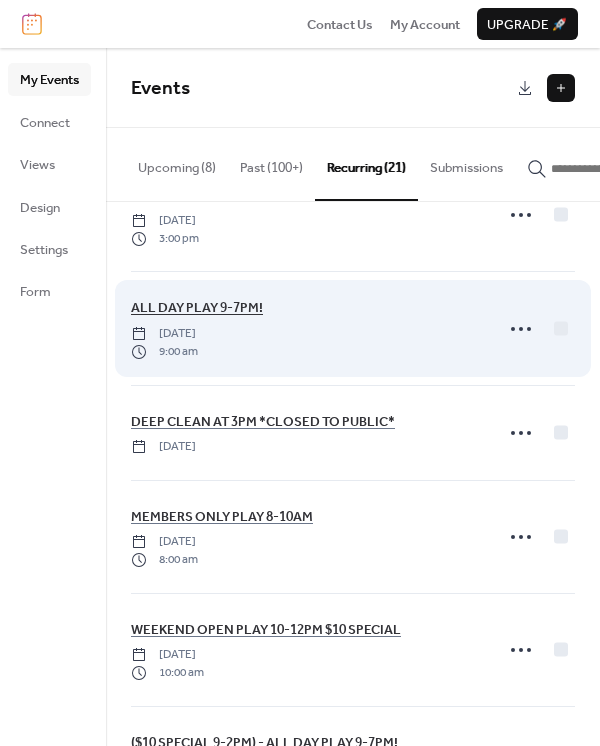 click on "ALL DAY PLAY 9-7PM!" at bounding box center (197, 308) 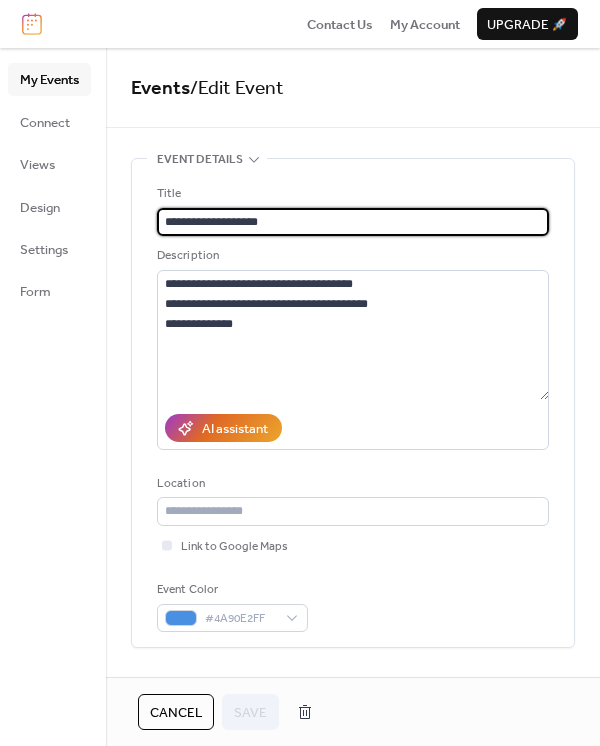 type on "**********" 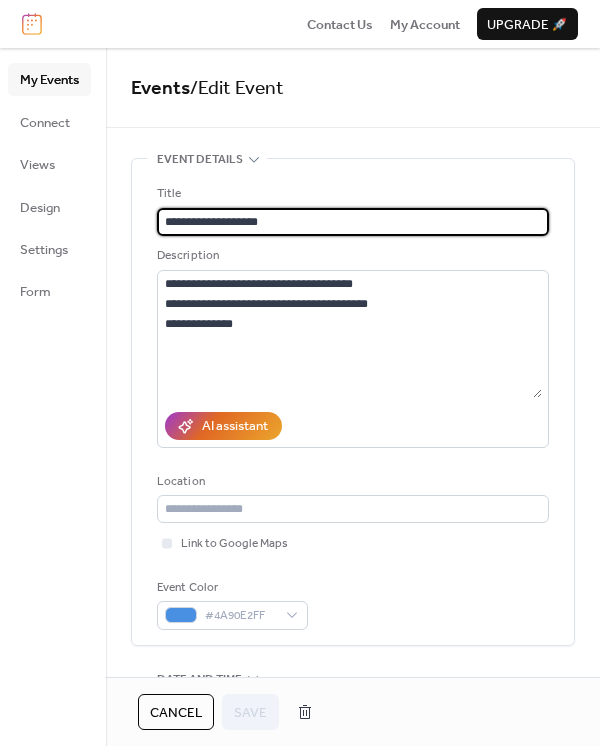 scroll, scrollTop: 0, scrollLeft: 0, axis: both 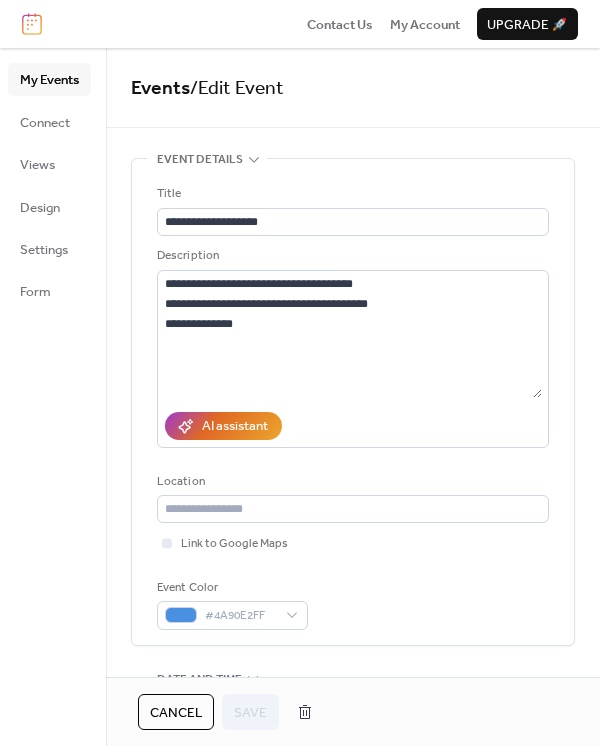 click on "Cancel" at bounding box center (176, 713) 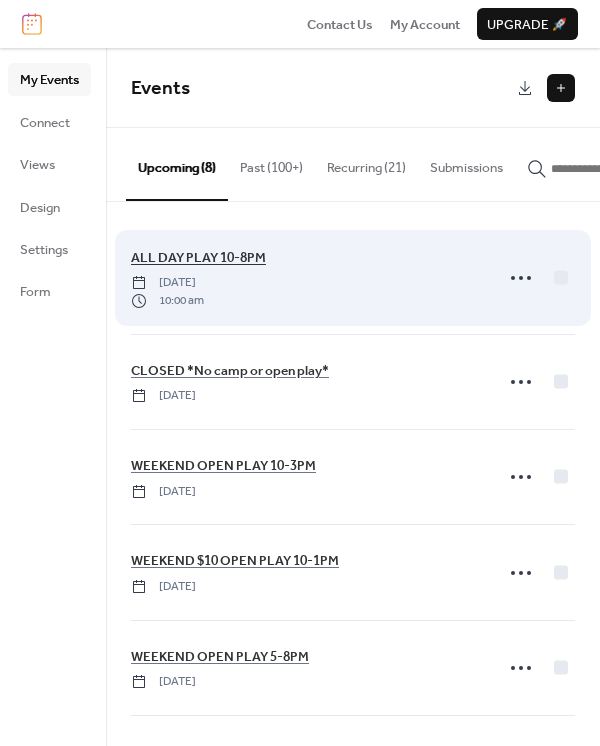 click on "ALL DAY PLAY 10-8PM" at bounding box center [198, 258] 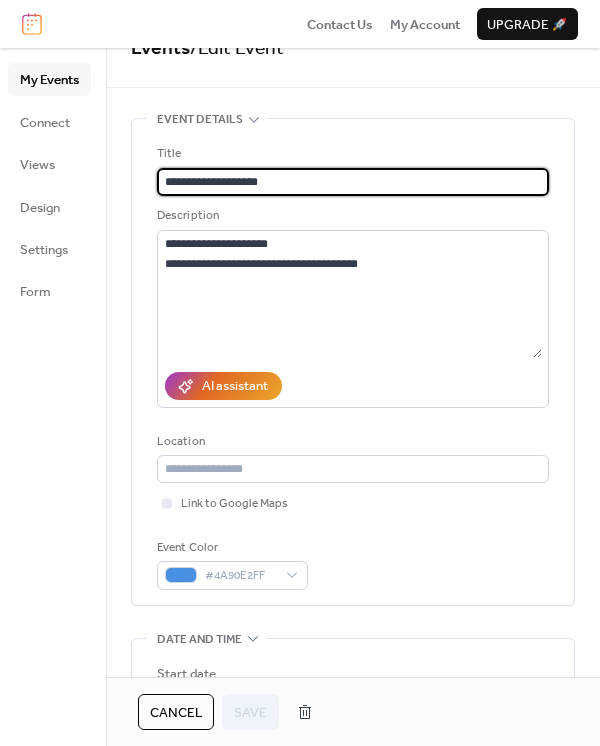 scroll, scrollTop: 49, scrollLeft: 0, axis: vertical 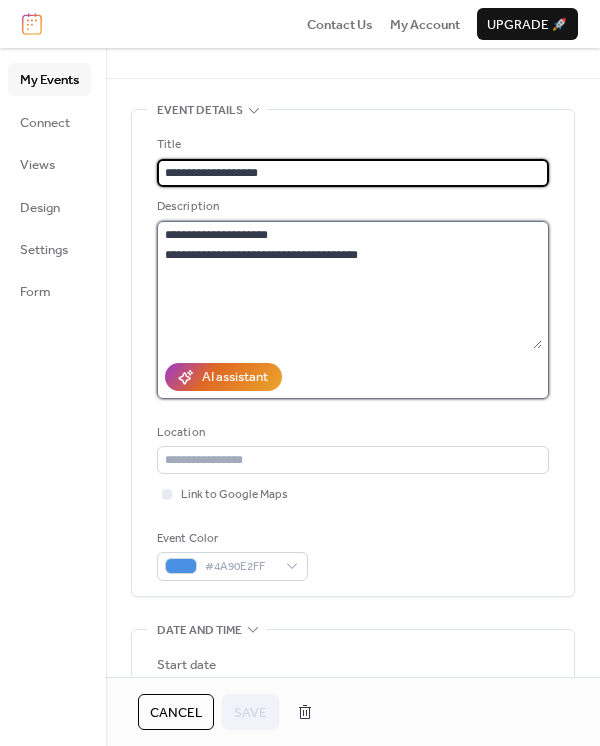 click on "**********" at bounding box center (349, 285) 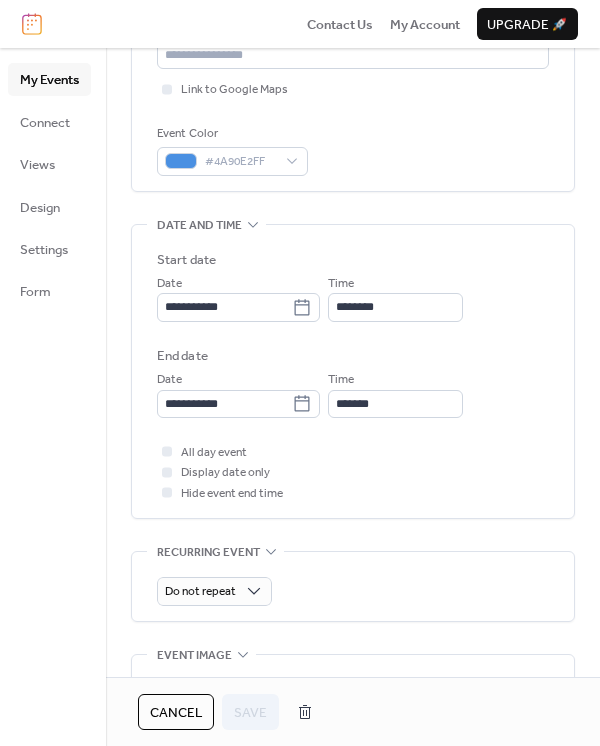 scroll, scrollTop: 476, scrollLeft: 0, axis: vertical 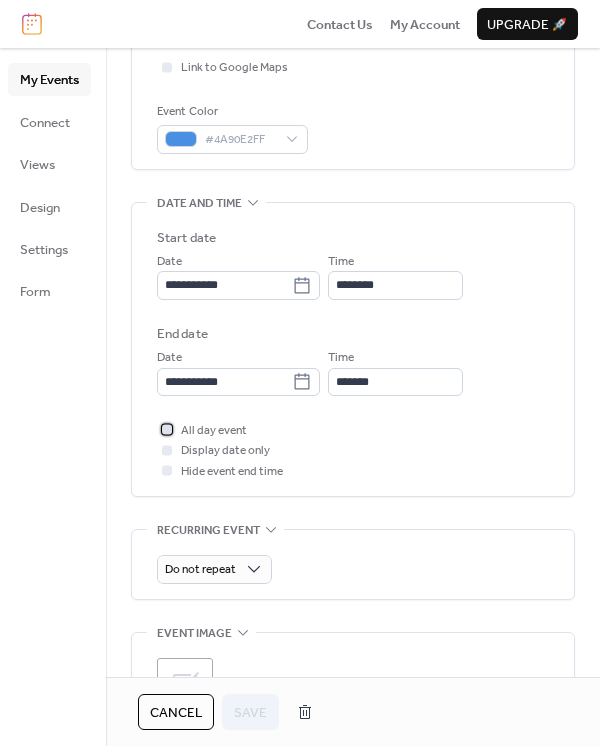 click at bounding box center [167, 430] 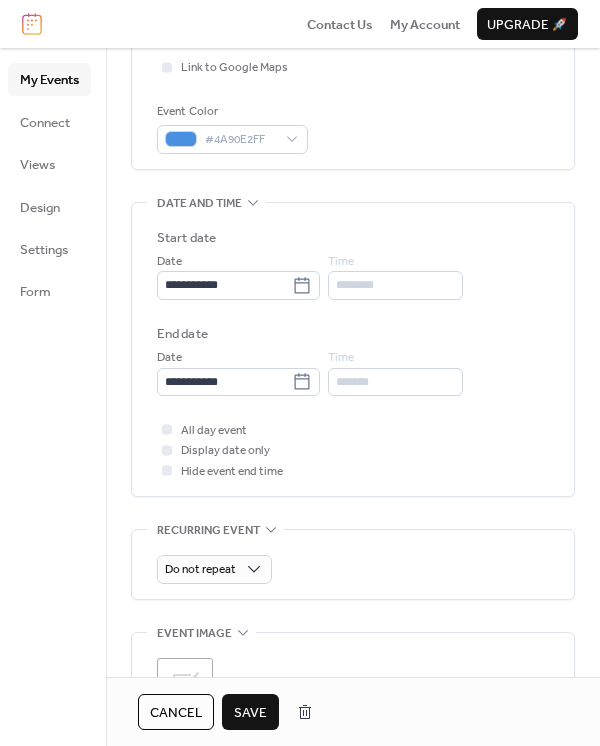 click on "Save" at bounding box center [250, 713] 